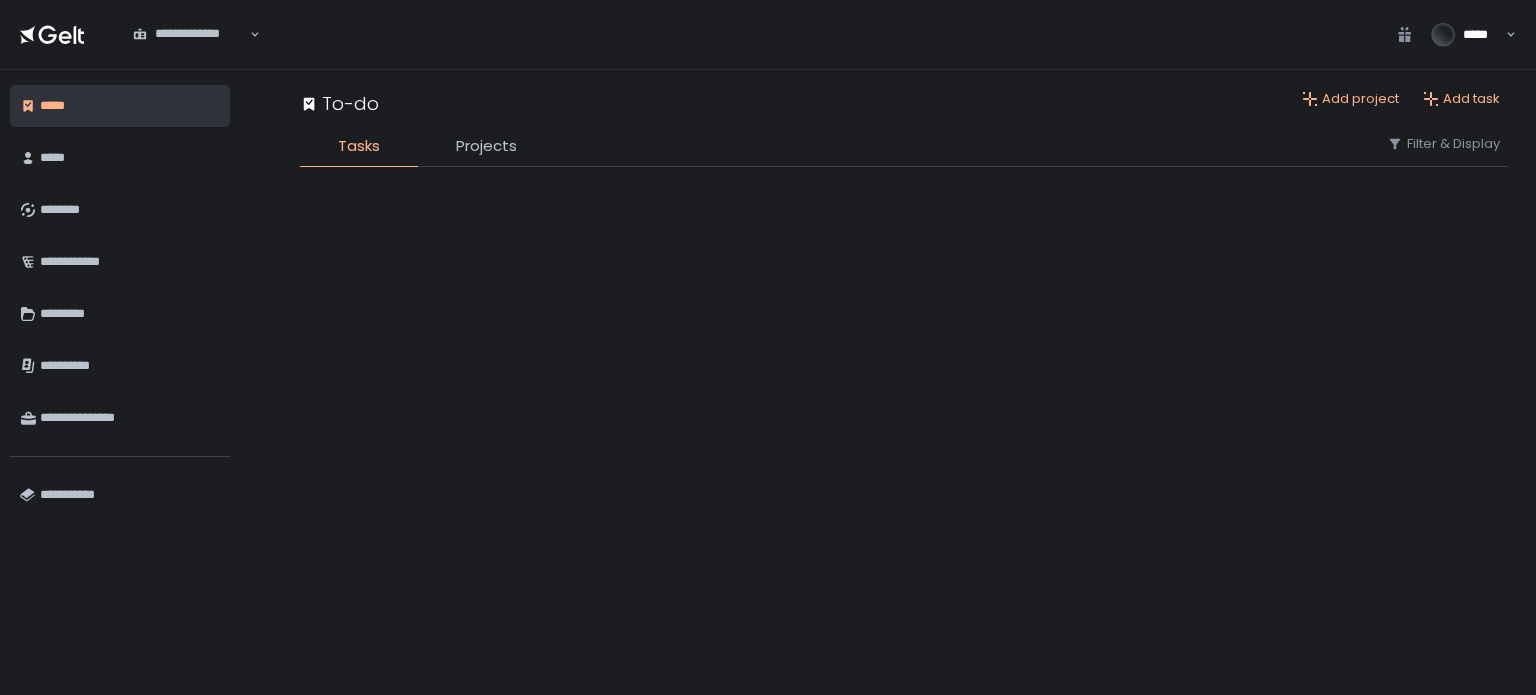 scroll, scrollTop: 0, scrollLeft: 0, axis: both 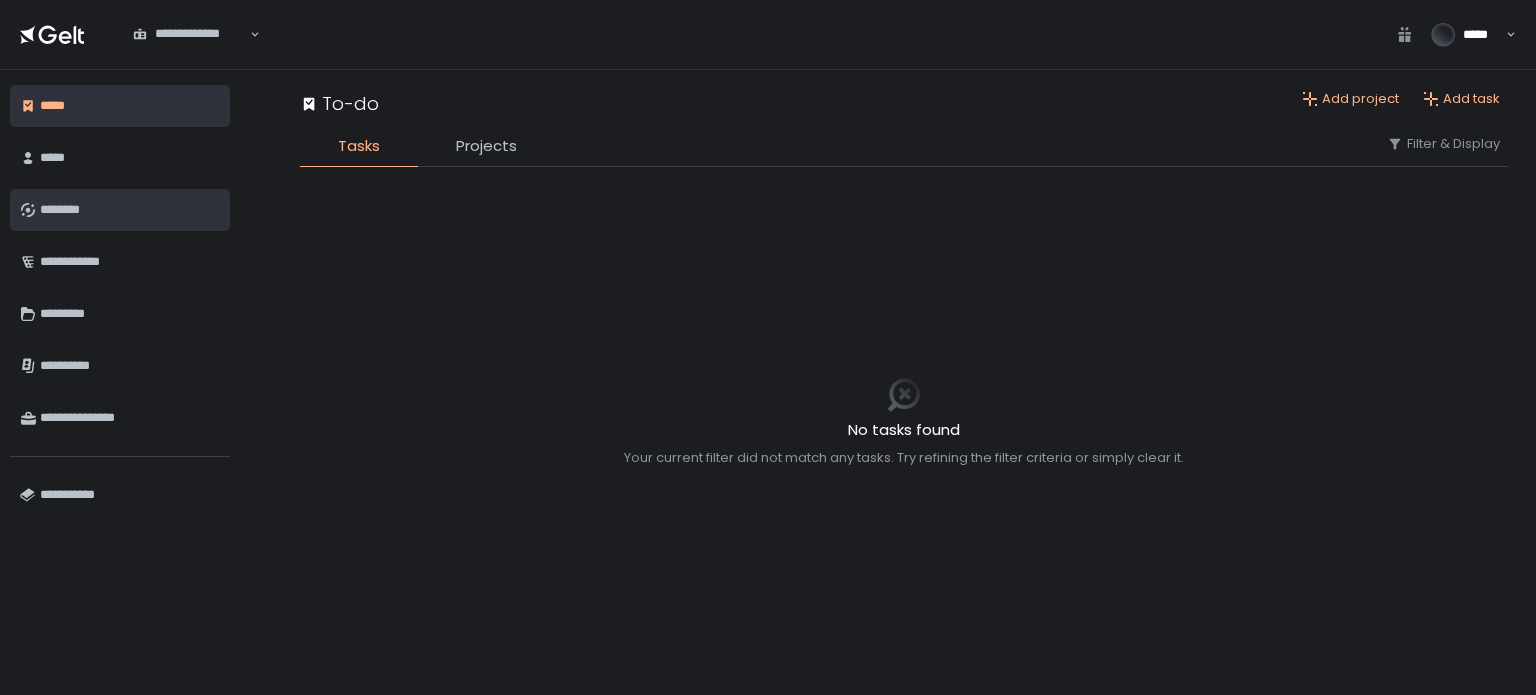 click on "********" at bounding box center [130, 210] 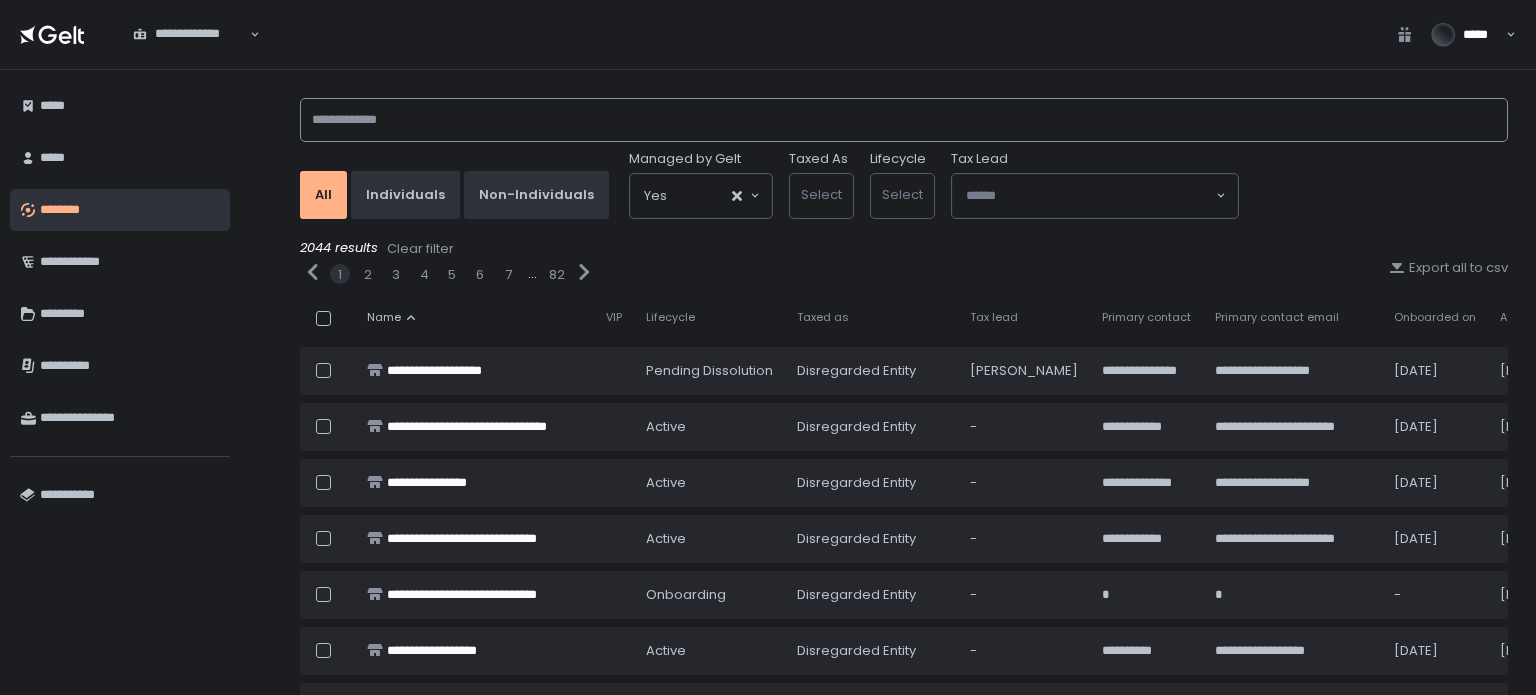 click 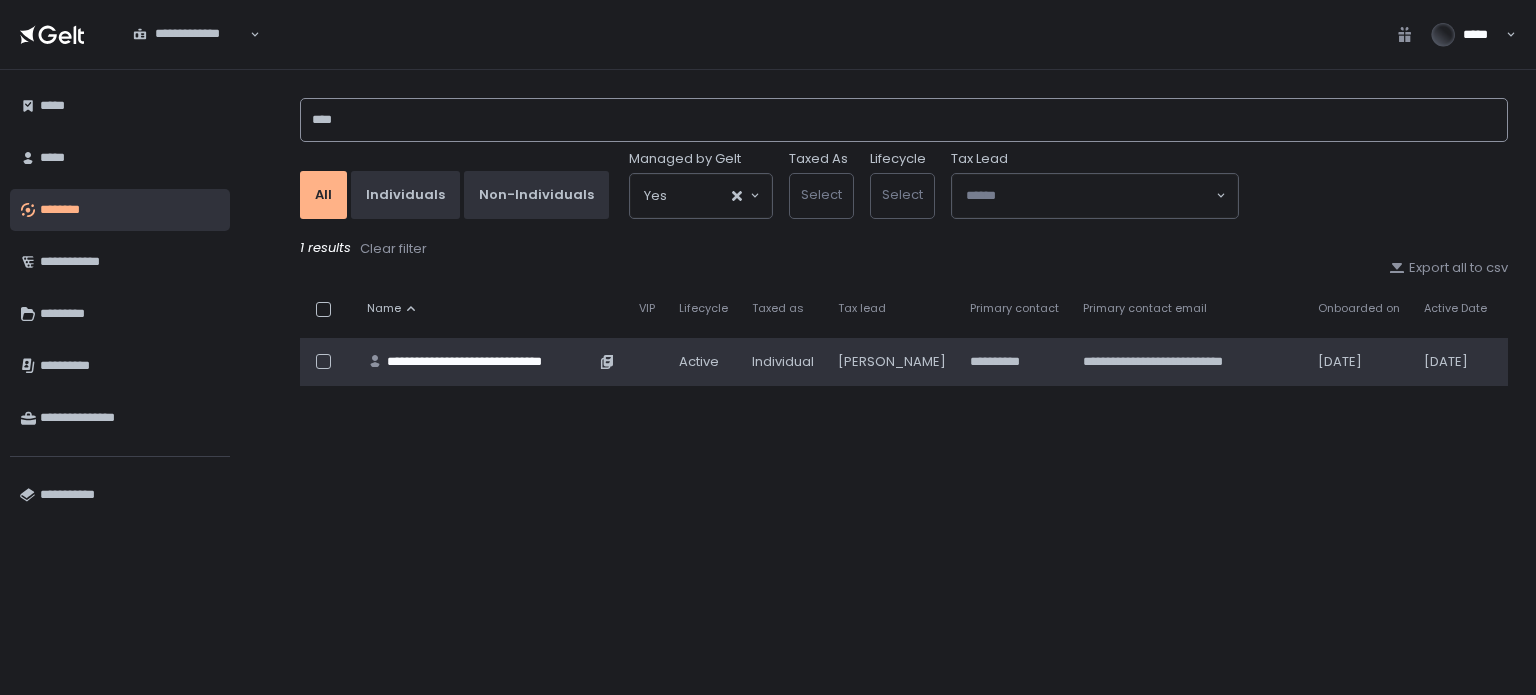 type on "****" 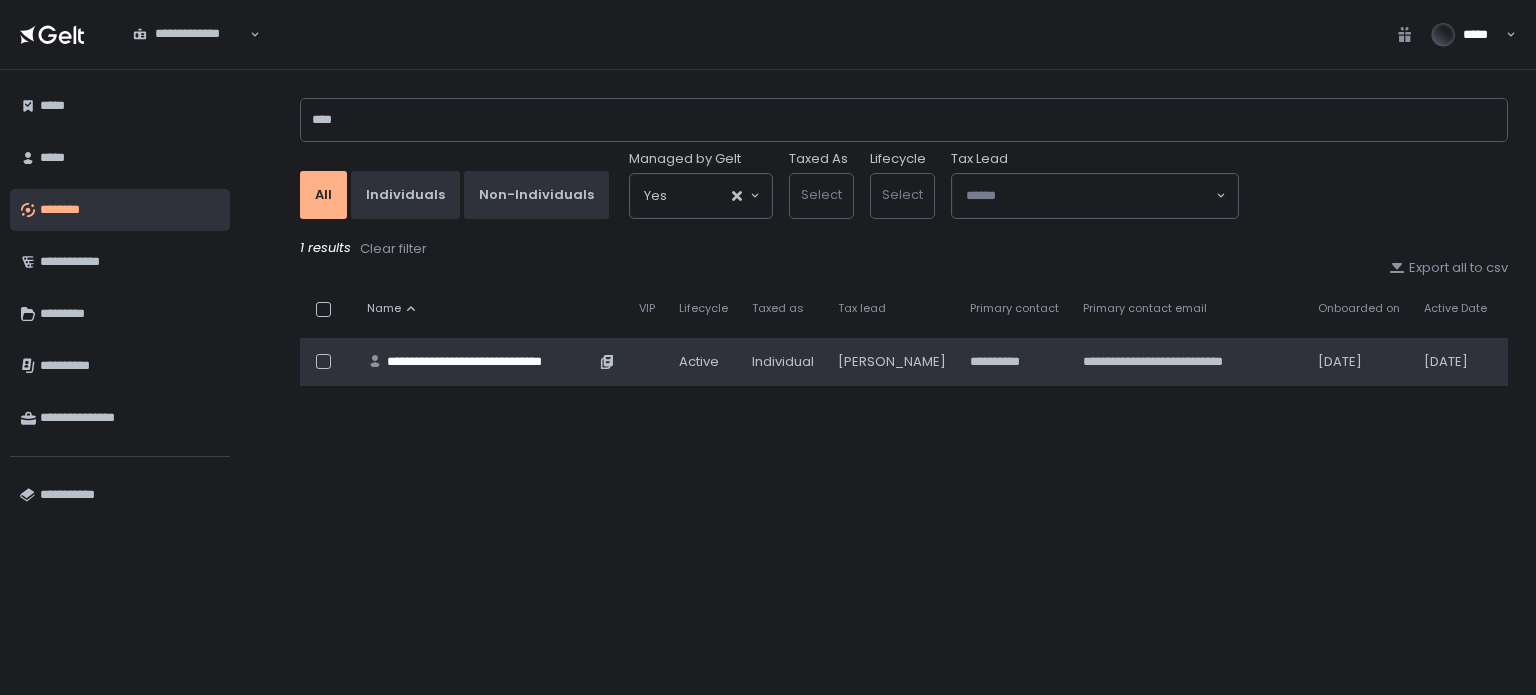 click on "**********" at bounding box center (491, 362) 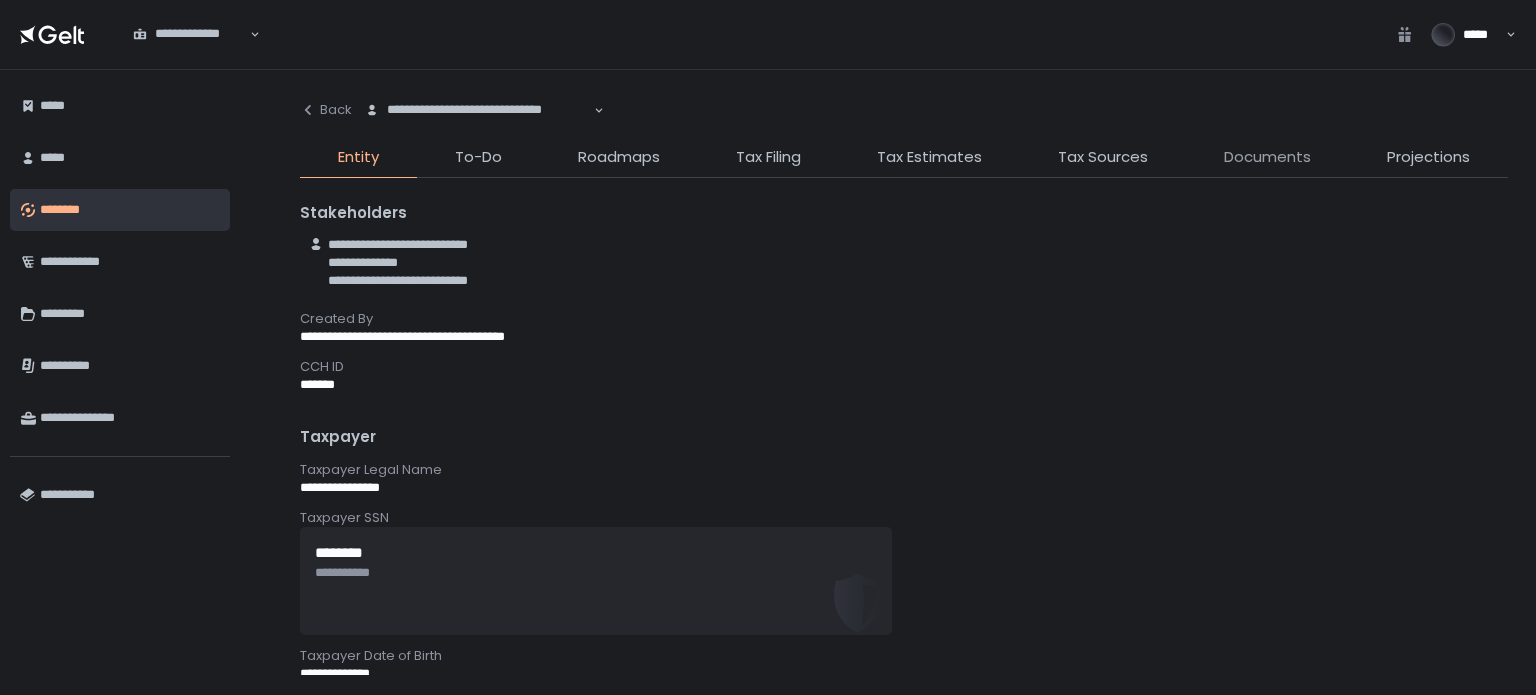 click on "Documents" at bounding box center (1267, 157) 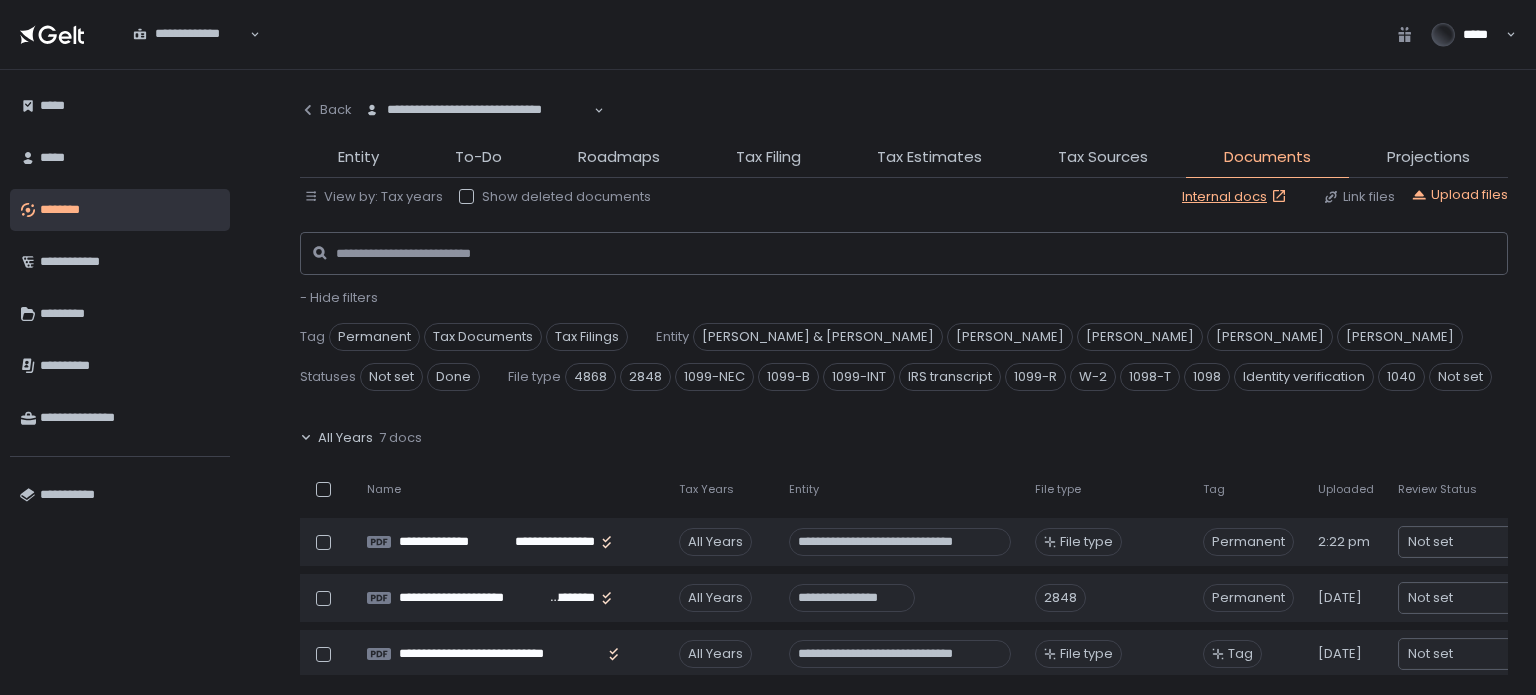 click on "- Hide filters" 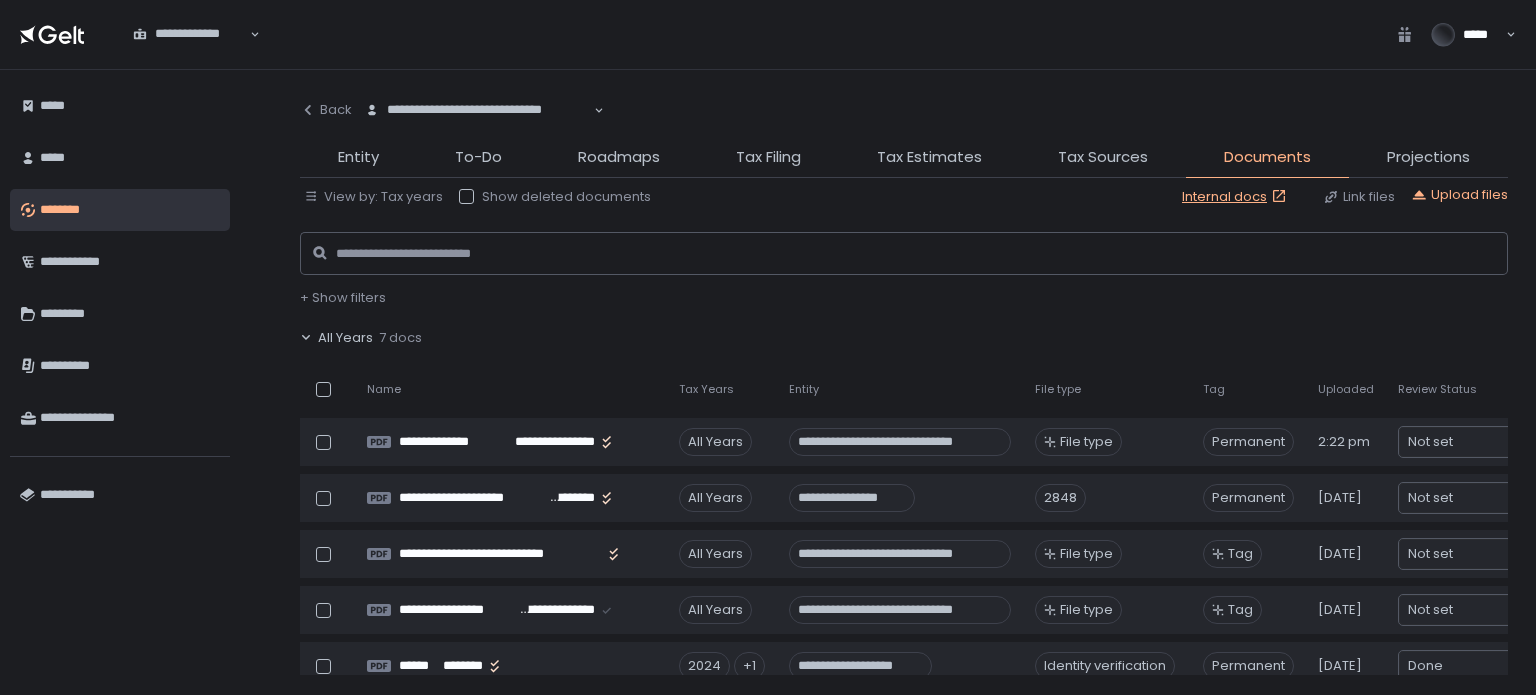click on "All Years" 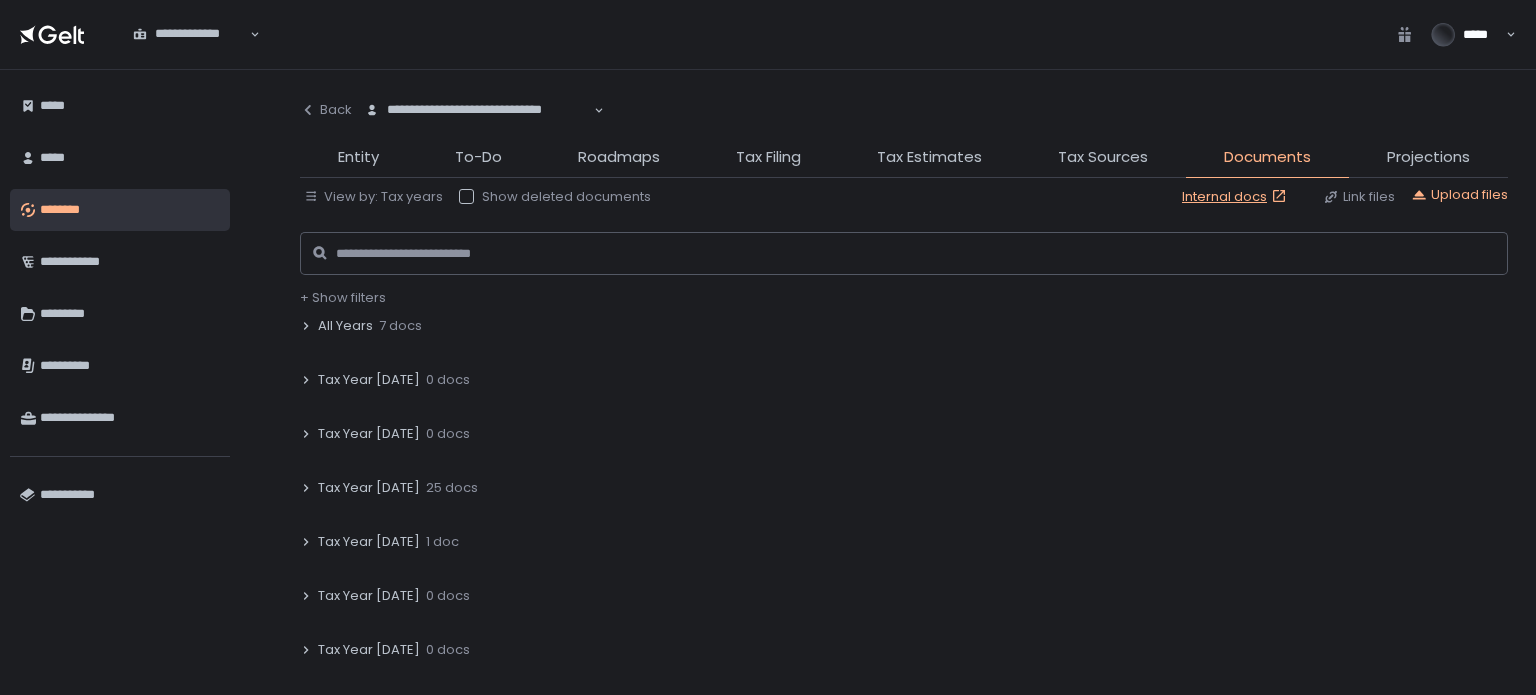 scroll, scrollTop: 0, scrollLeft: 0, axis: both 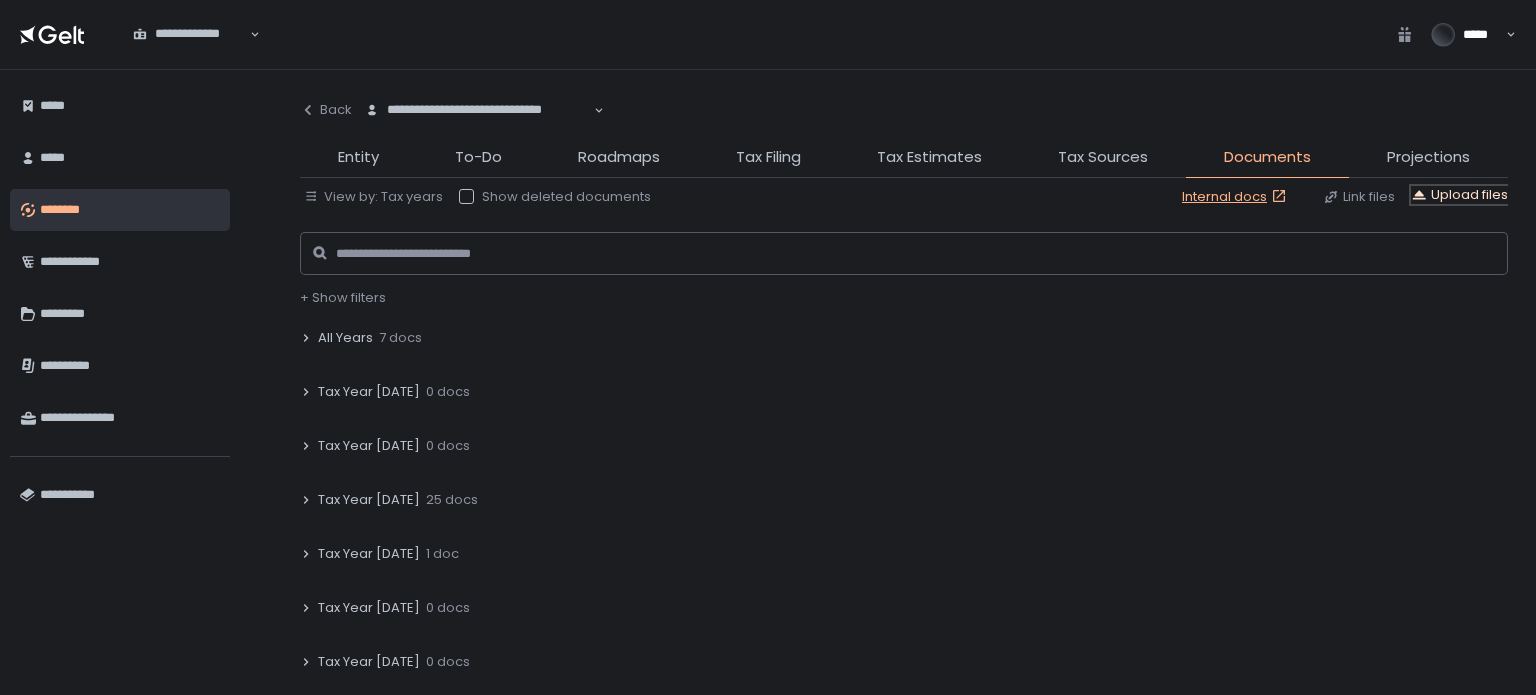 click on "Upload files" 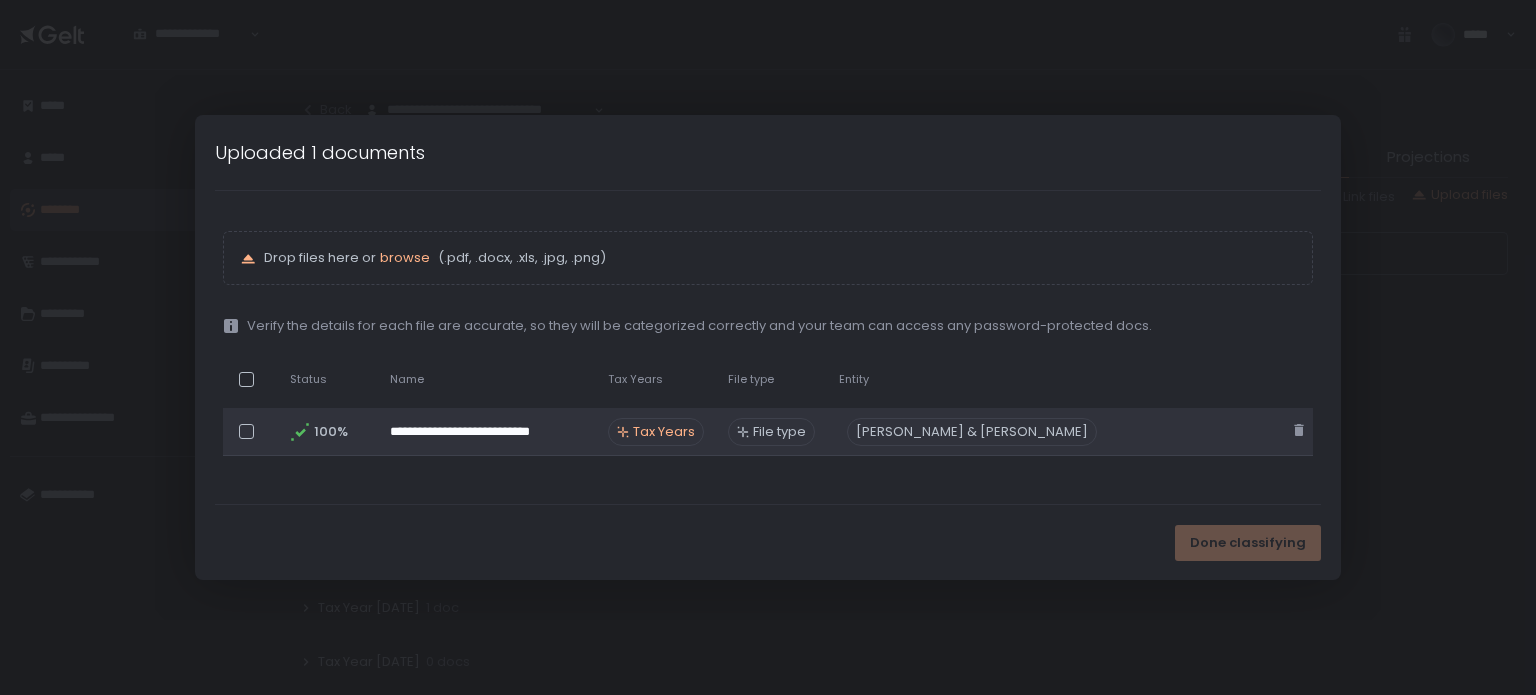 click on "Tax Years" at bounding box center [664, 432] 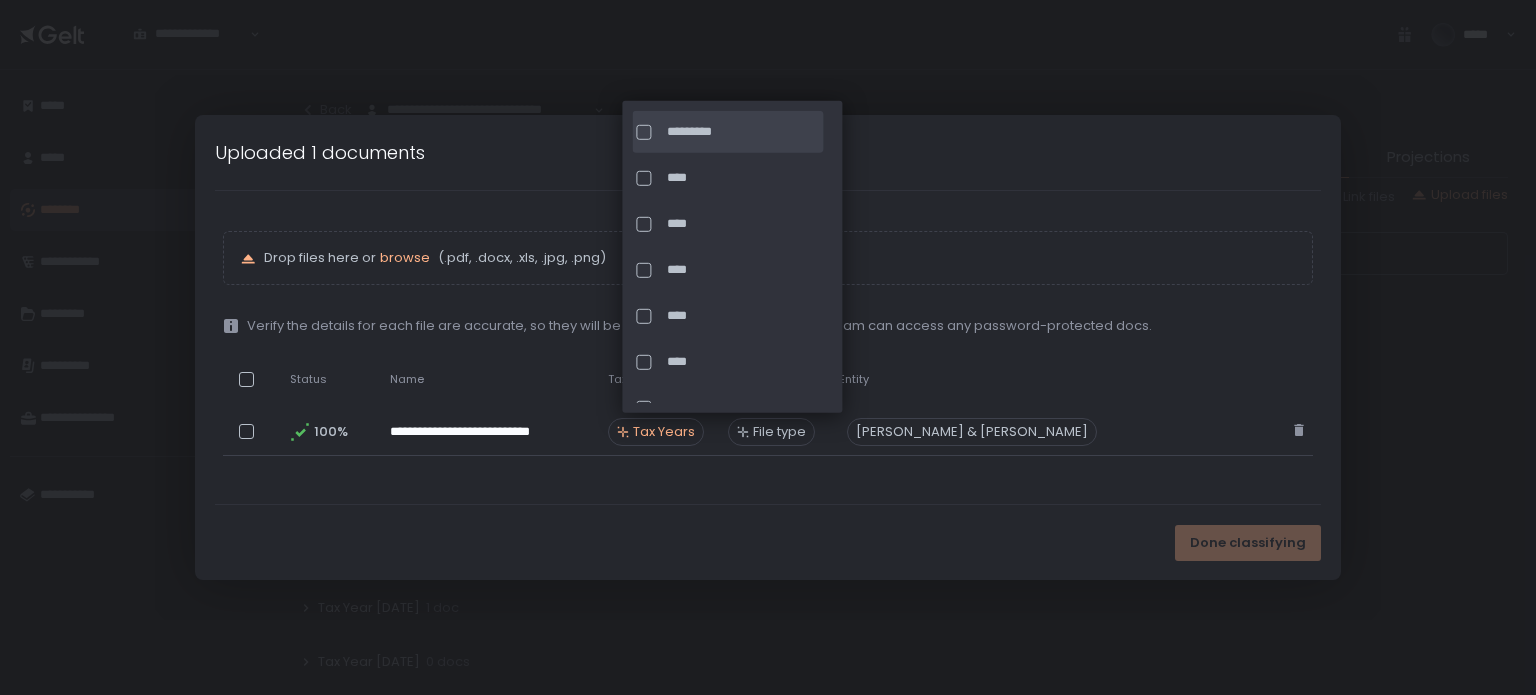 click on "*********" 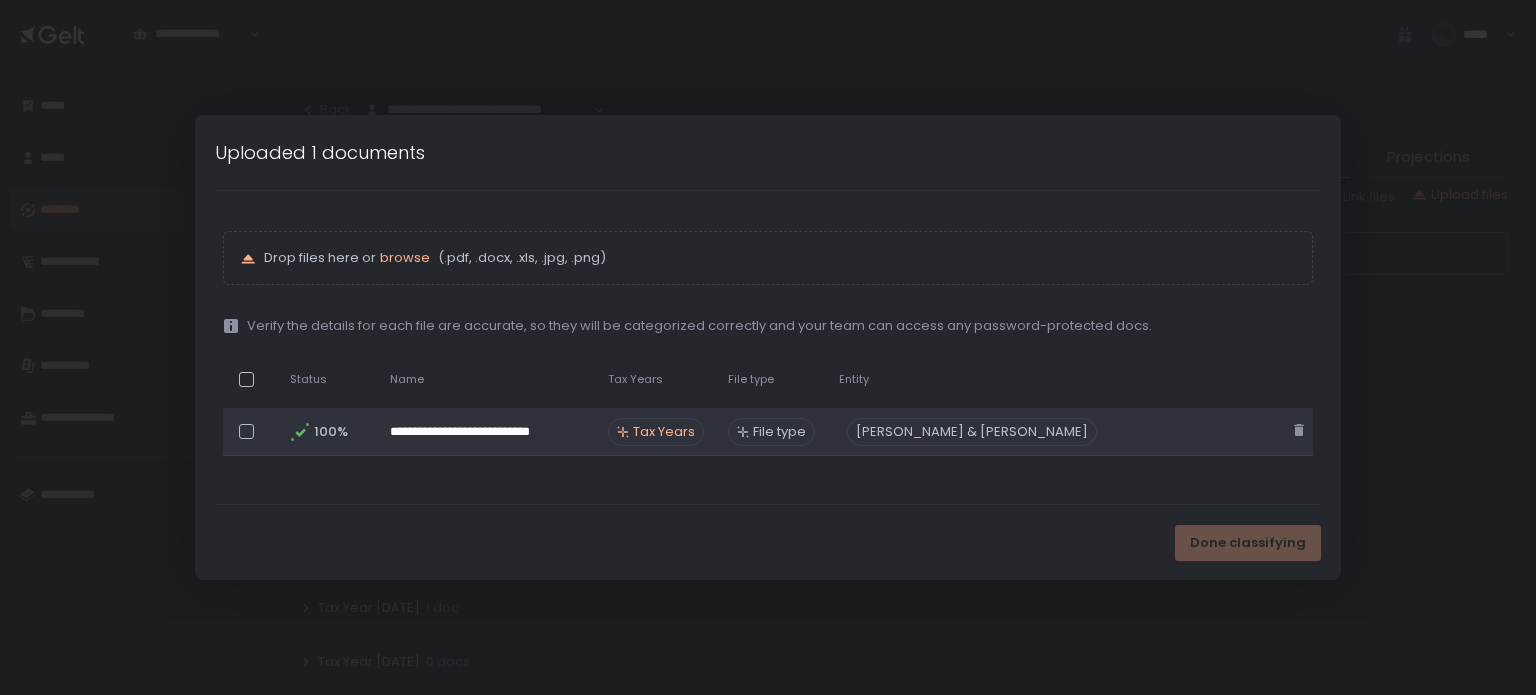 click on "File type" at bounding box center (779, 432) 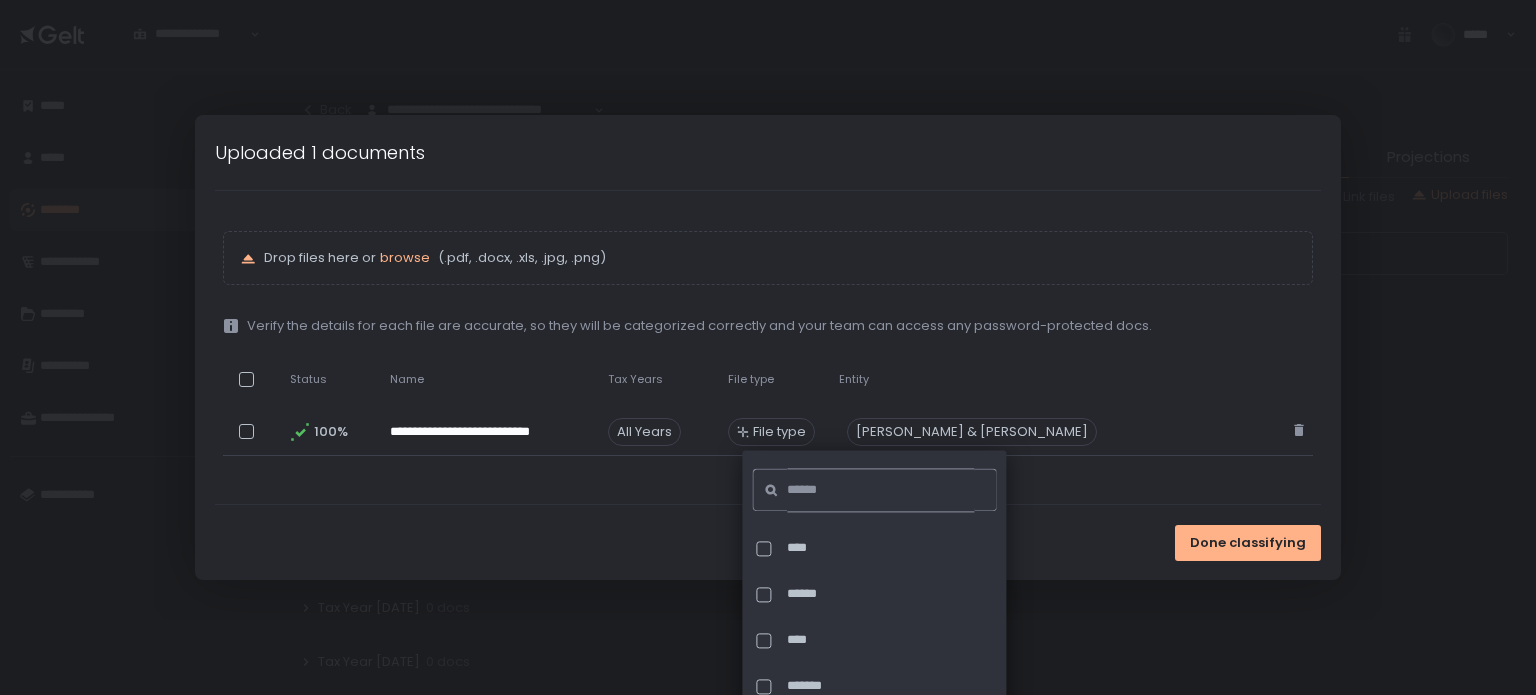 click 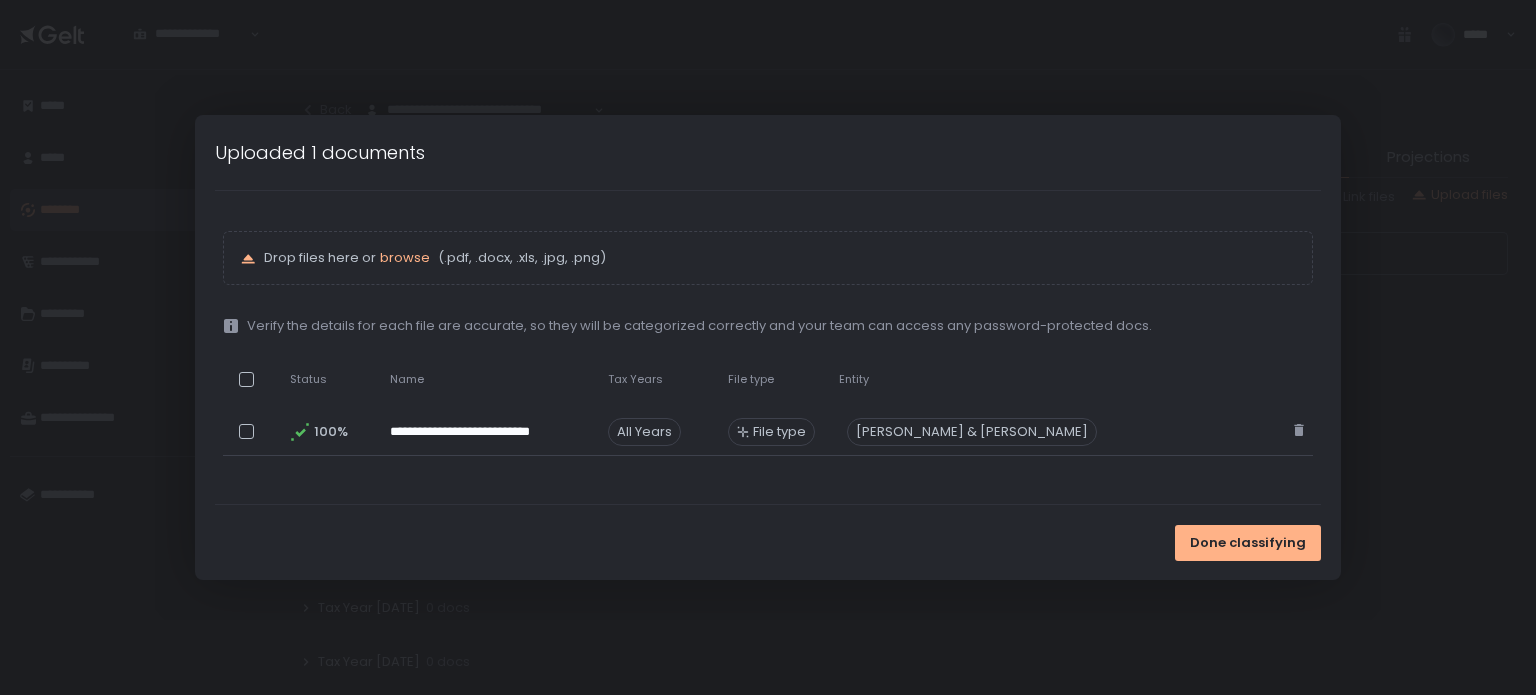 click on "**********" at bounding box center (768, 347) 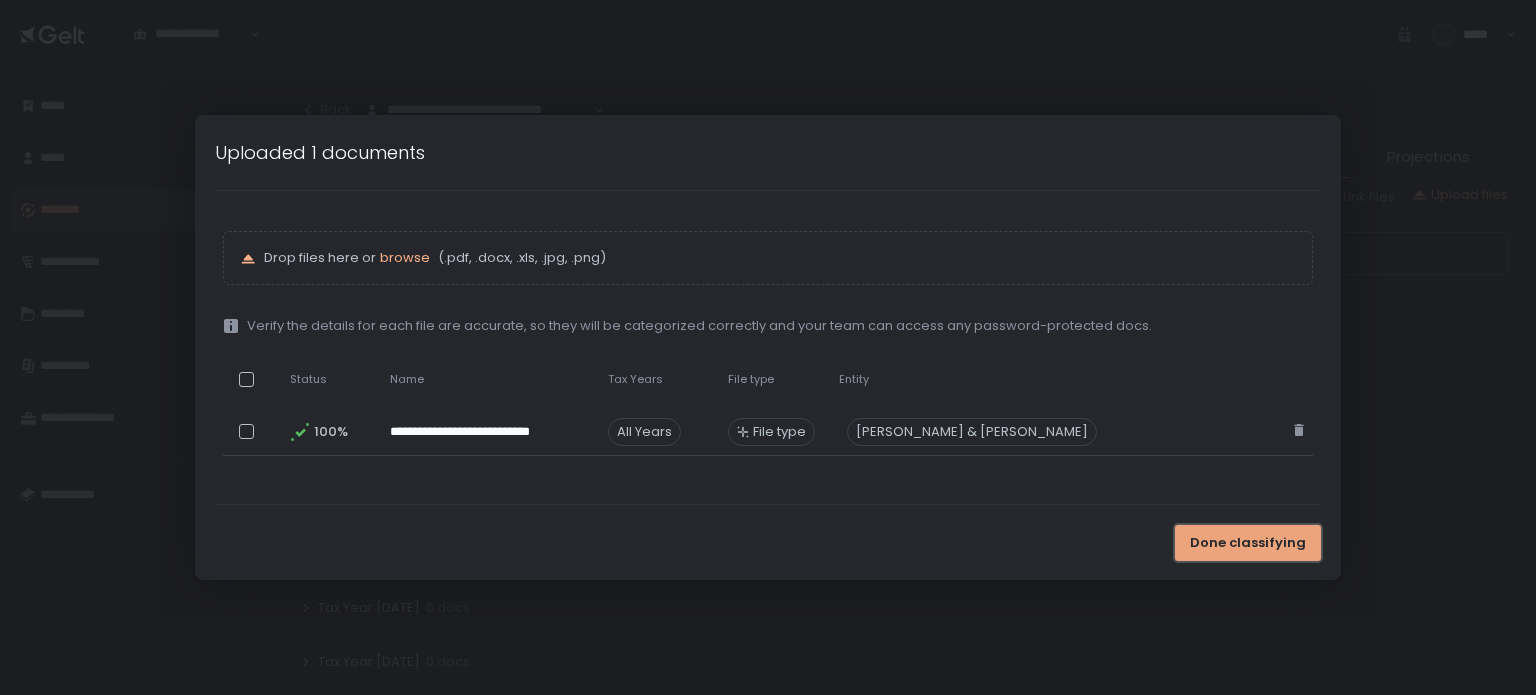 click on "Done classifying" at bounding box center (1248, 543) 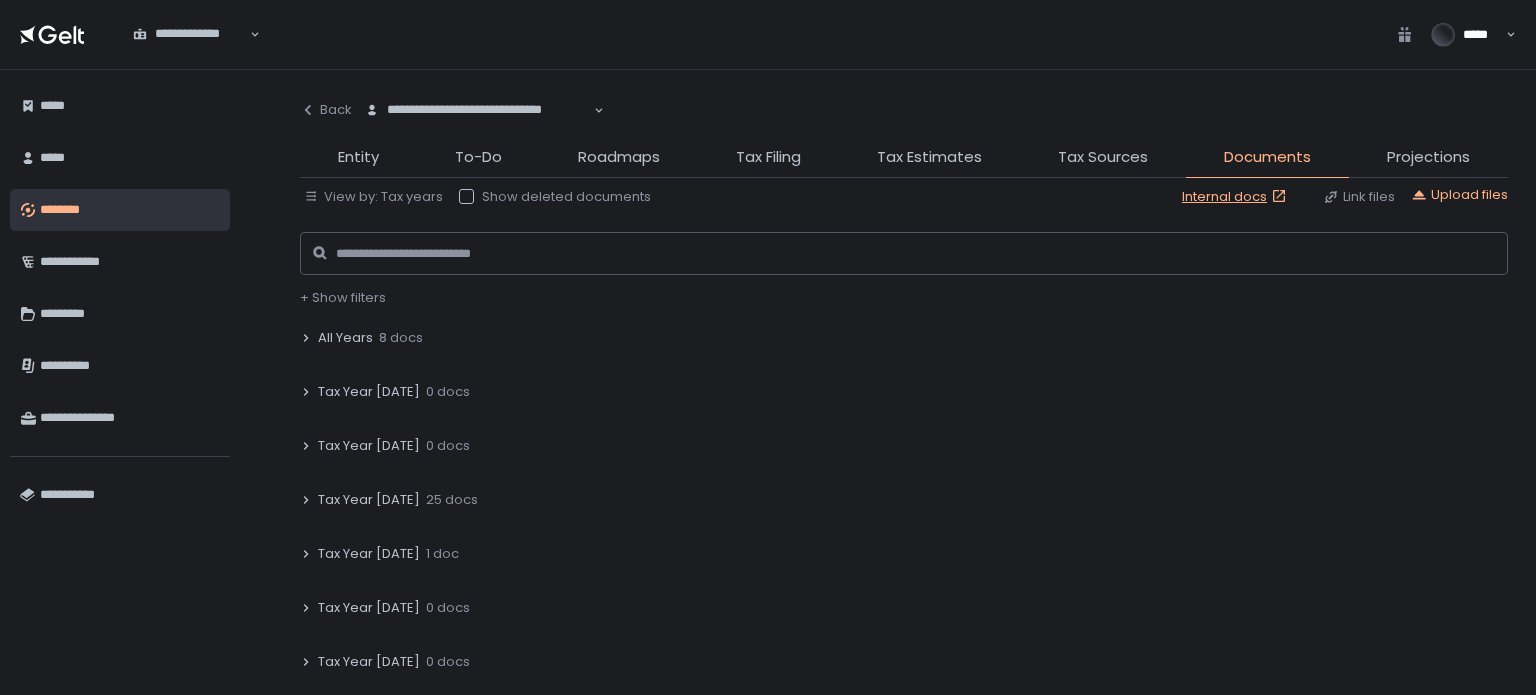 click on "8 docs" 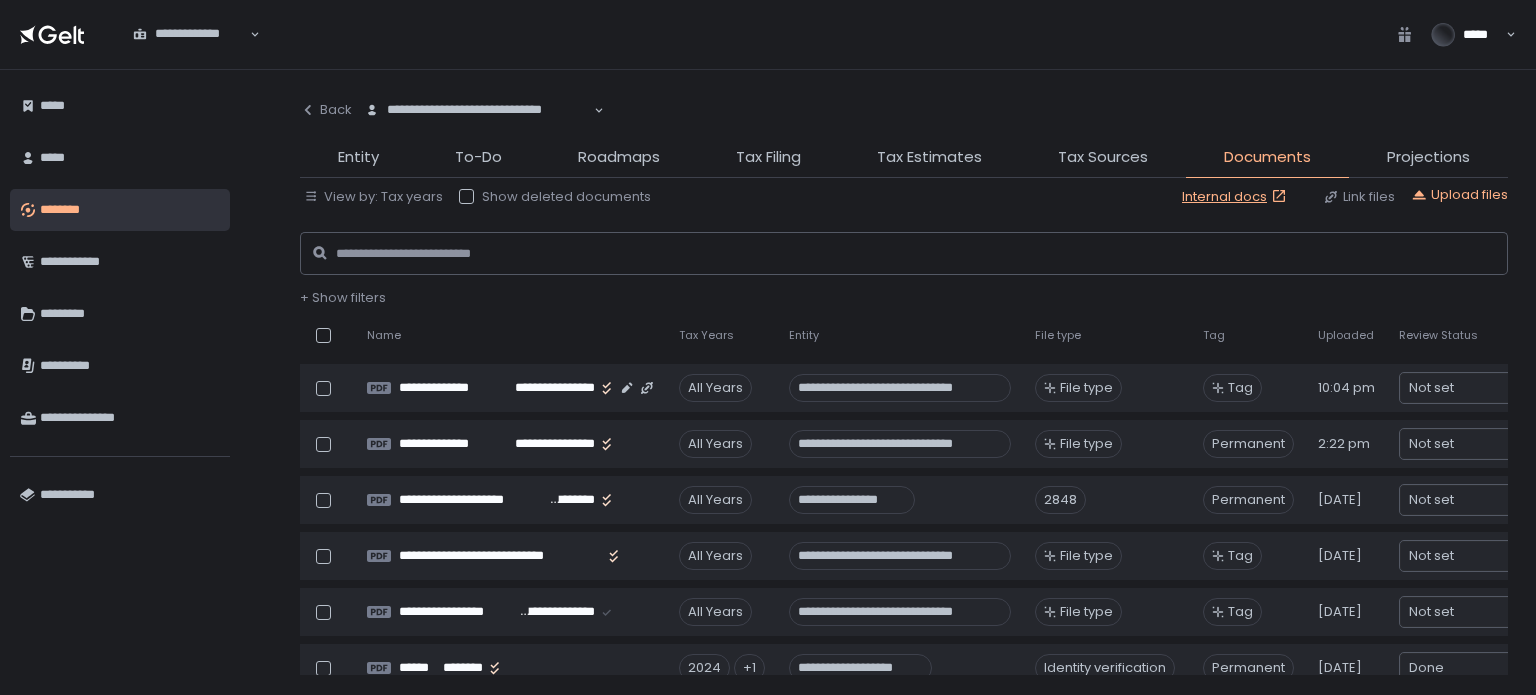 scroll, scrollTop: 56, scrollLeft: 0, axis: vertical 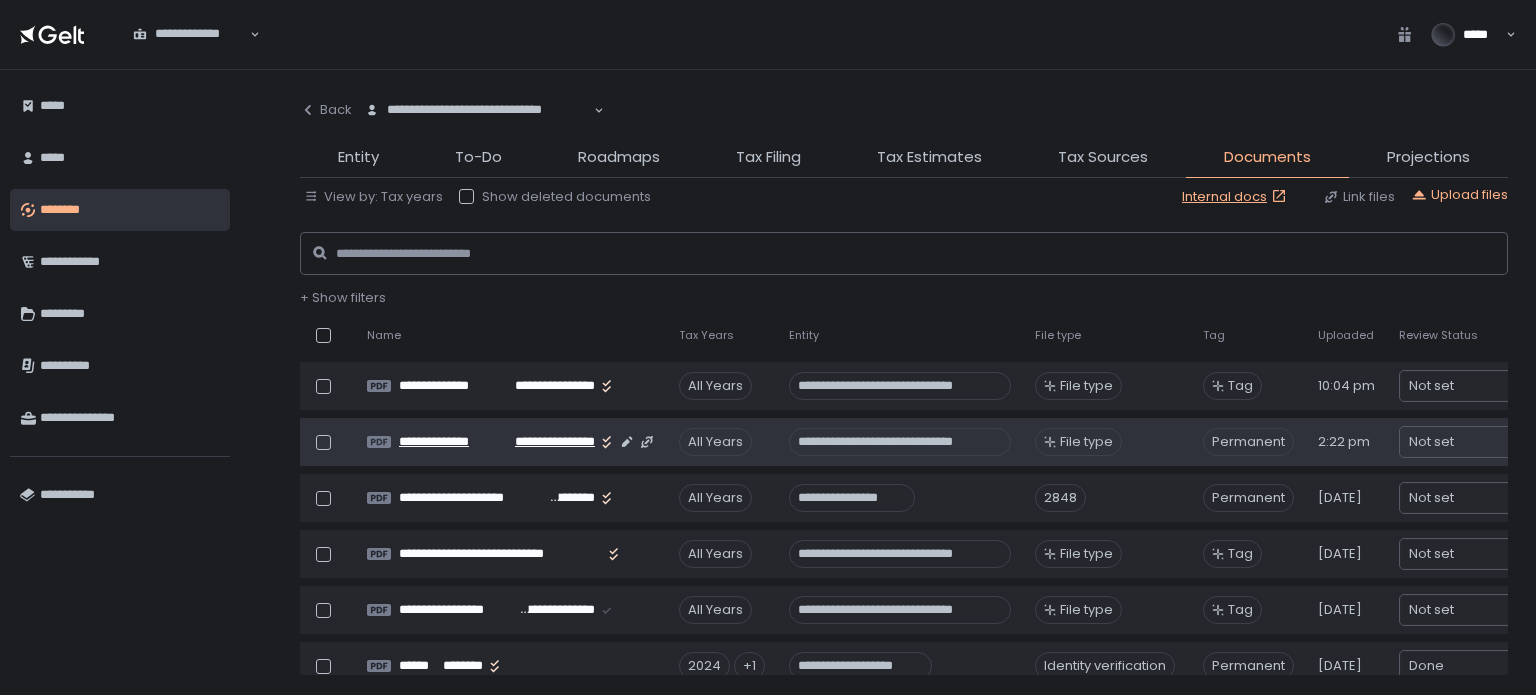 click on "**********" at bounding box center (548, 442) 